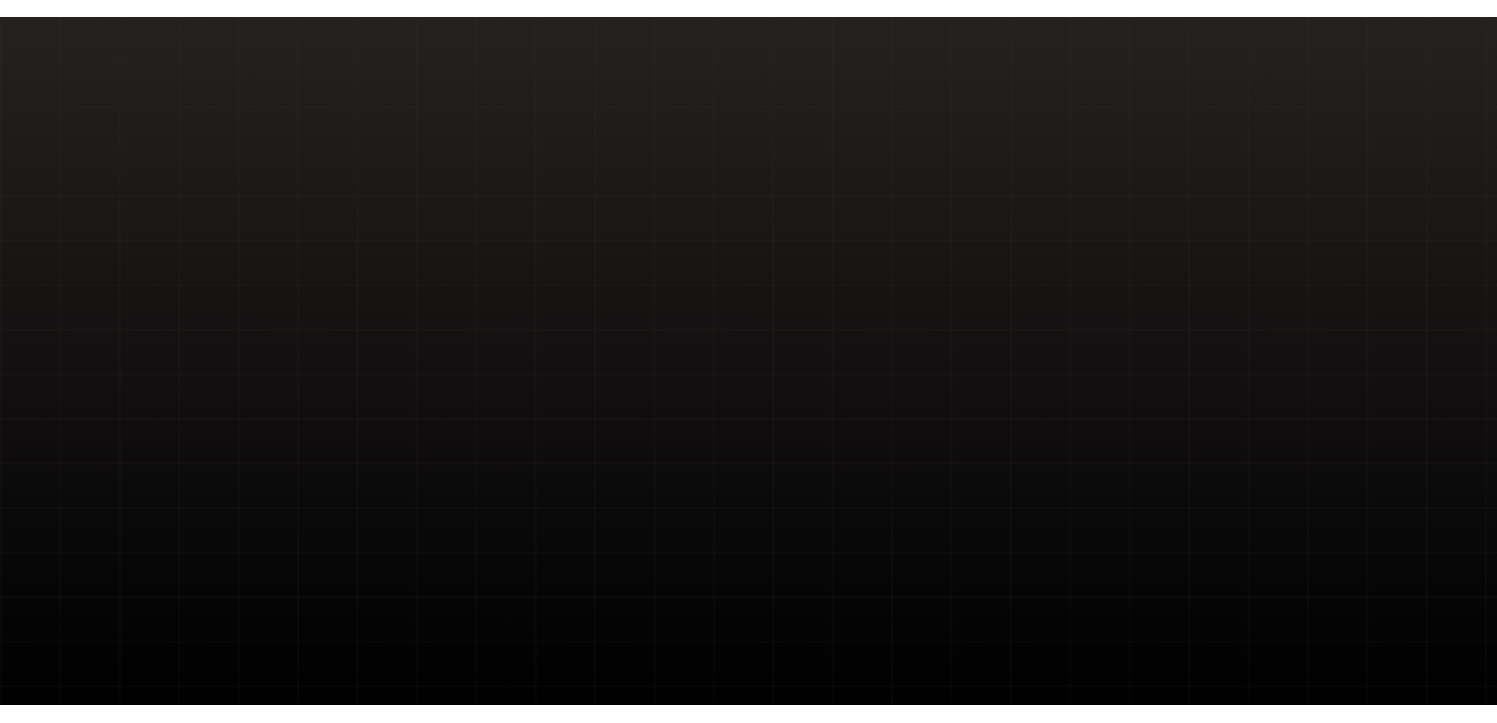 scroll, scrollTop: 0, scrollLeft: 0, axis: both 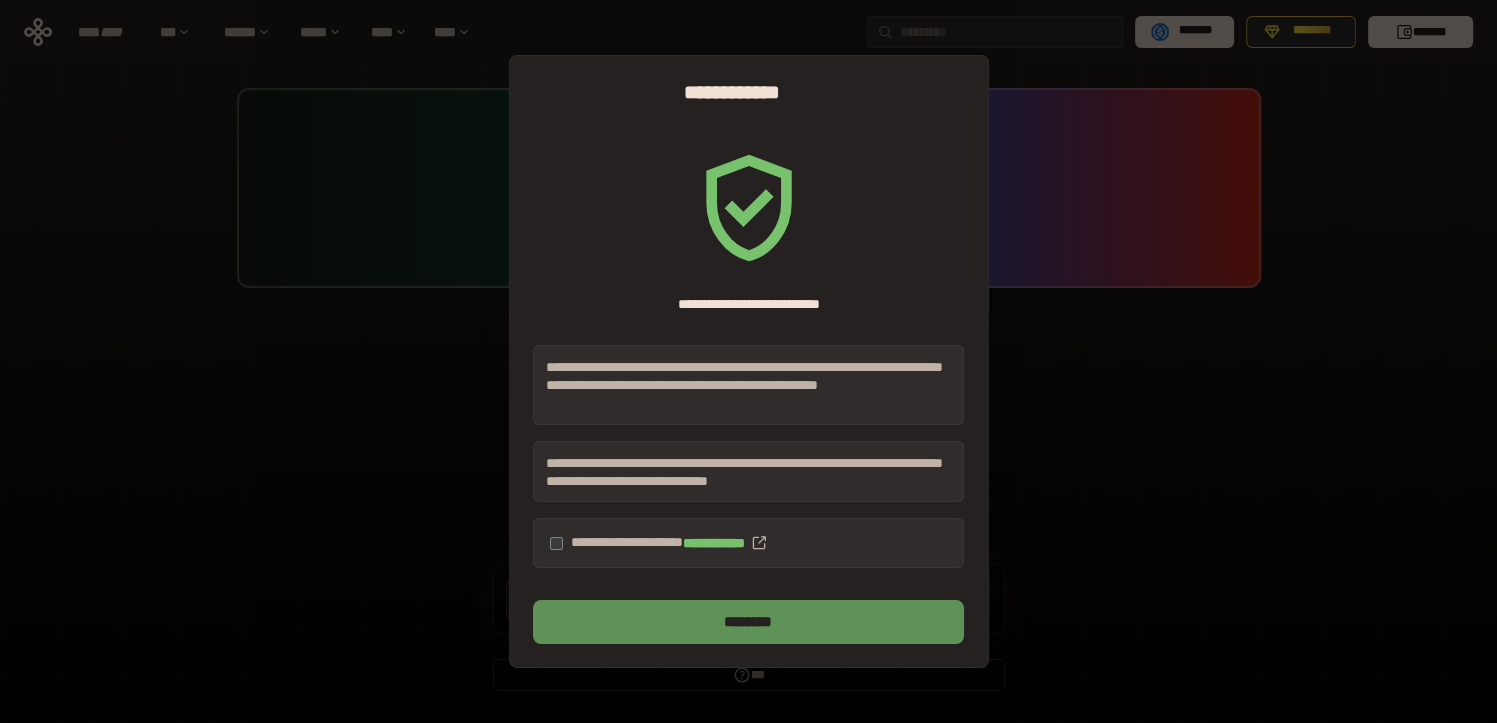 click on "********" at bounding box center [748, 622] 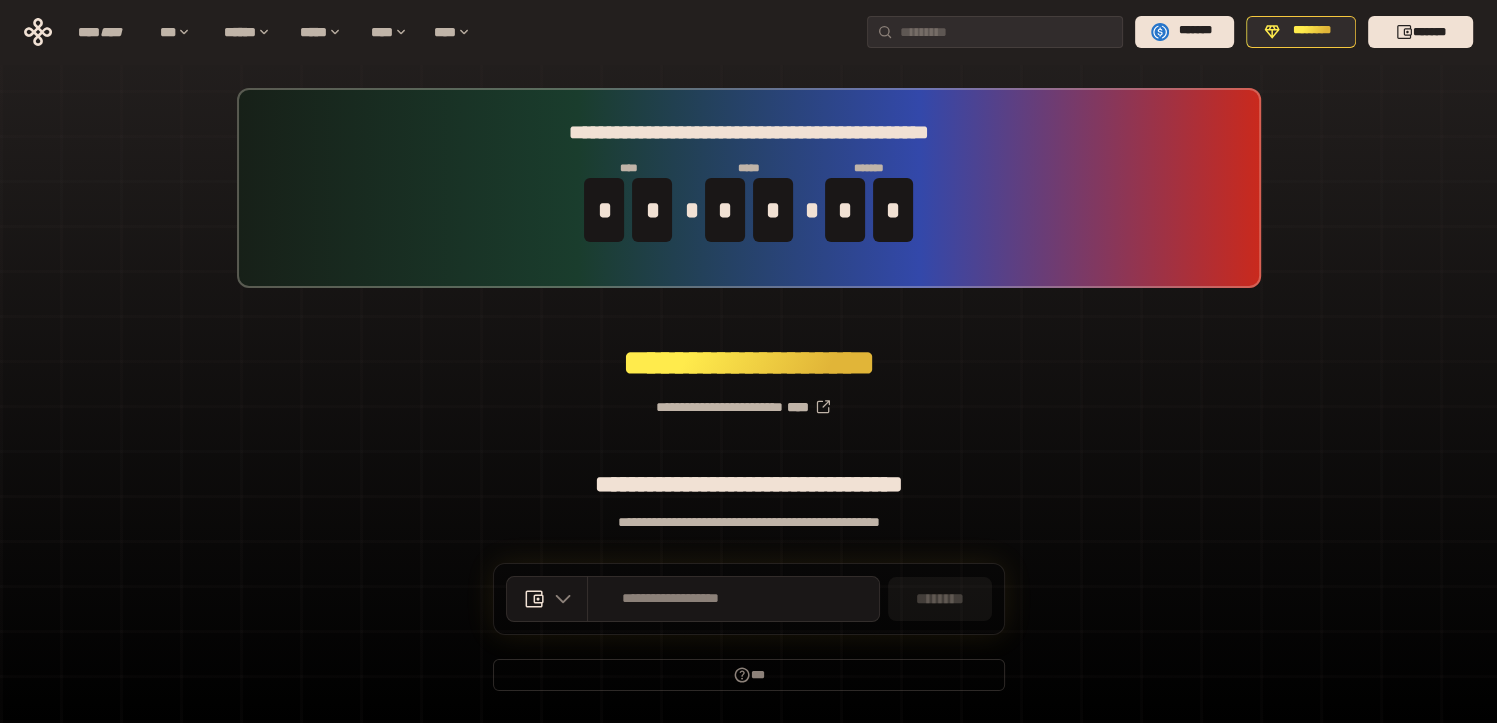 click on "**********" at bounding box center [733, 599] 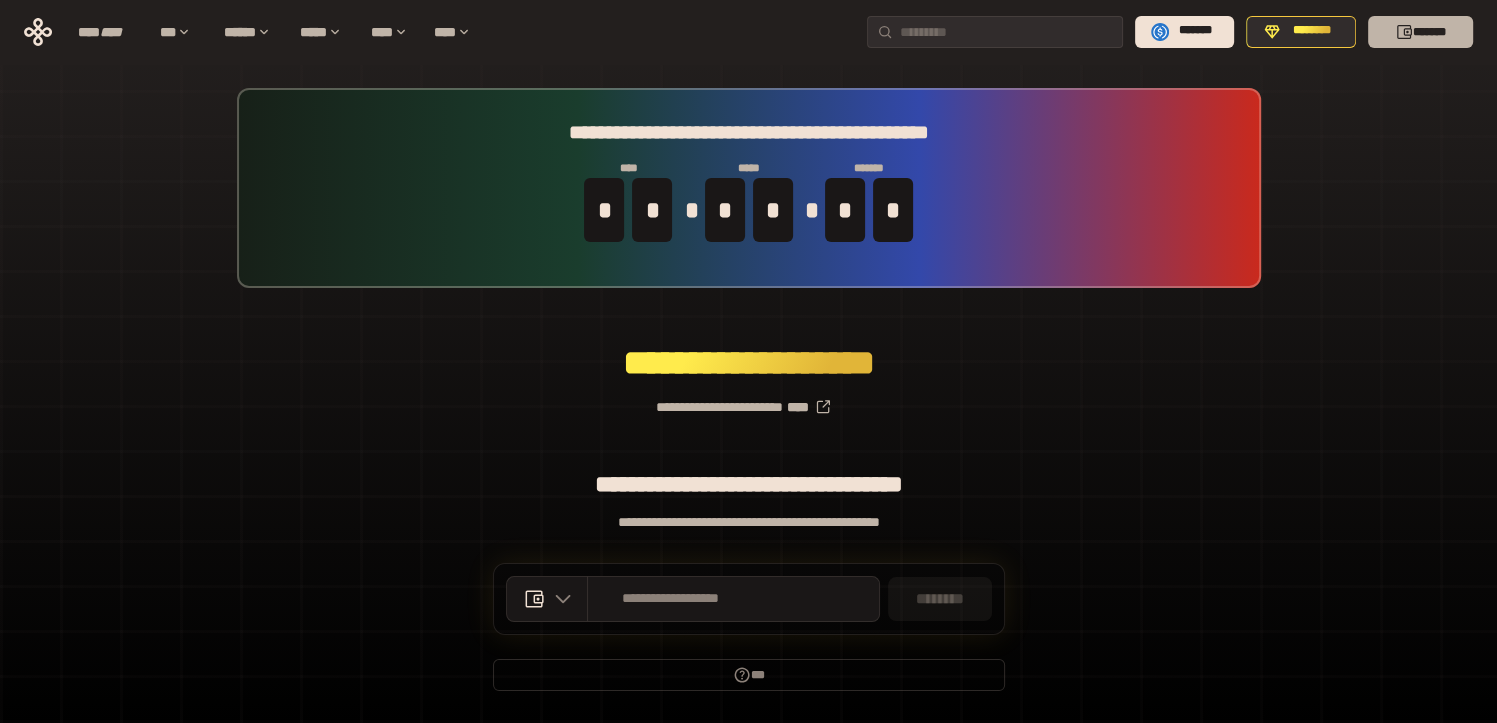 click on "*******" at bounding box center [1420, 32] 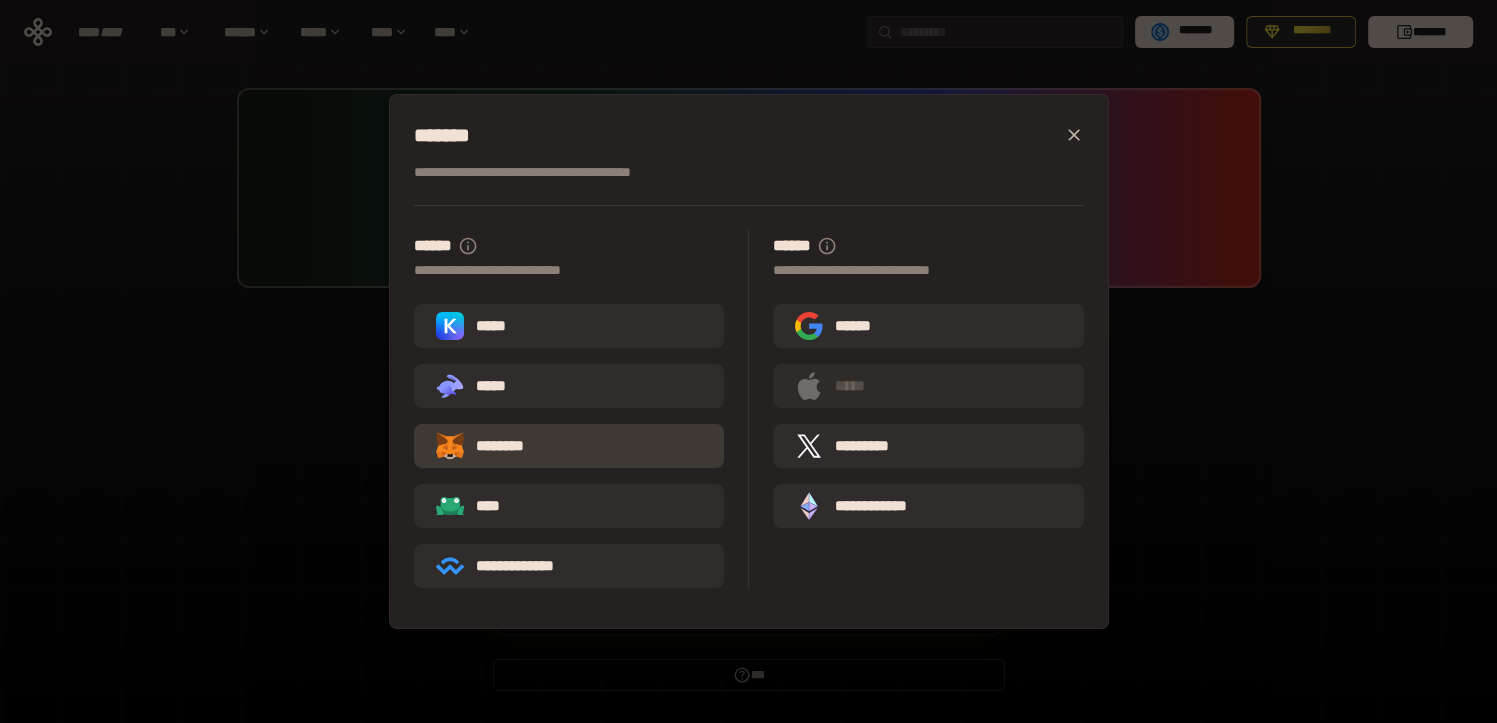 click on "********" at bounding box center (494, 446) 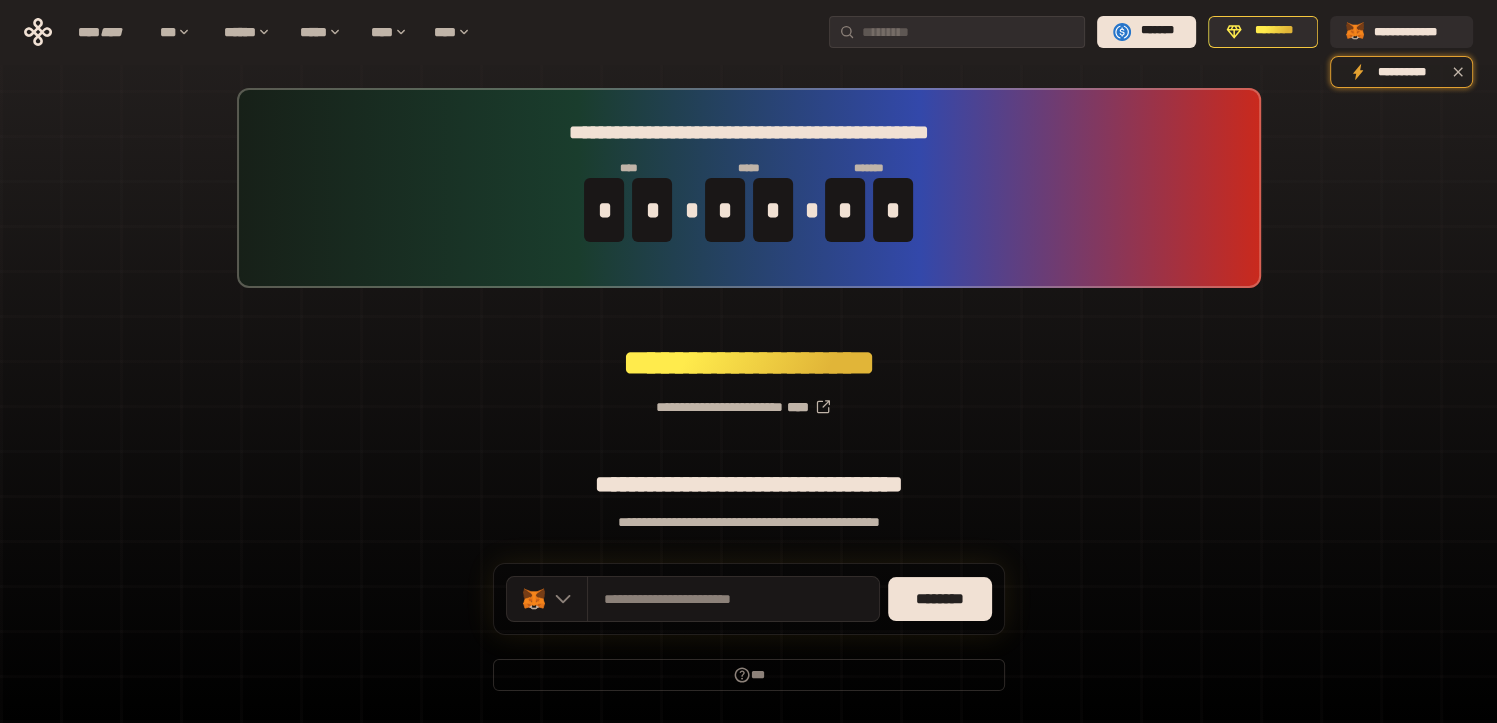 scroll, scrollTop: 59, scrollLeft: 0, axis: vertical 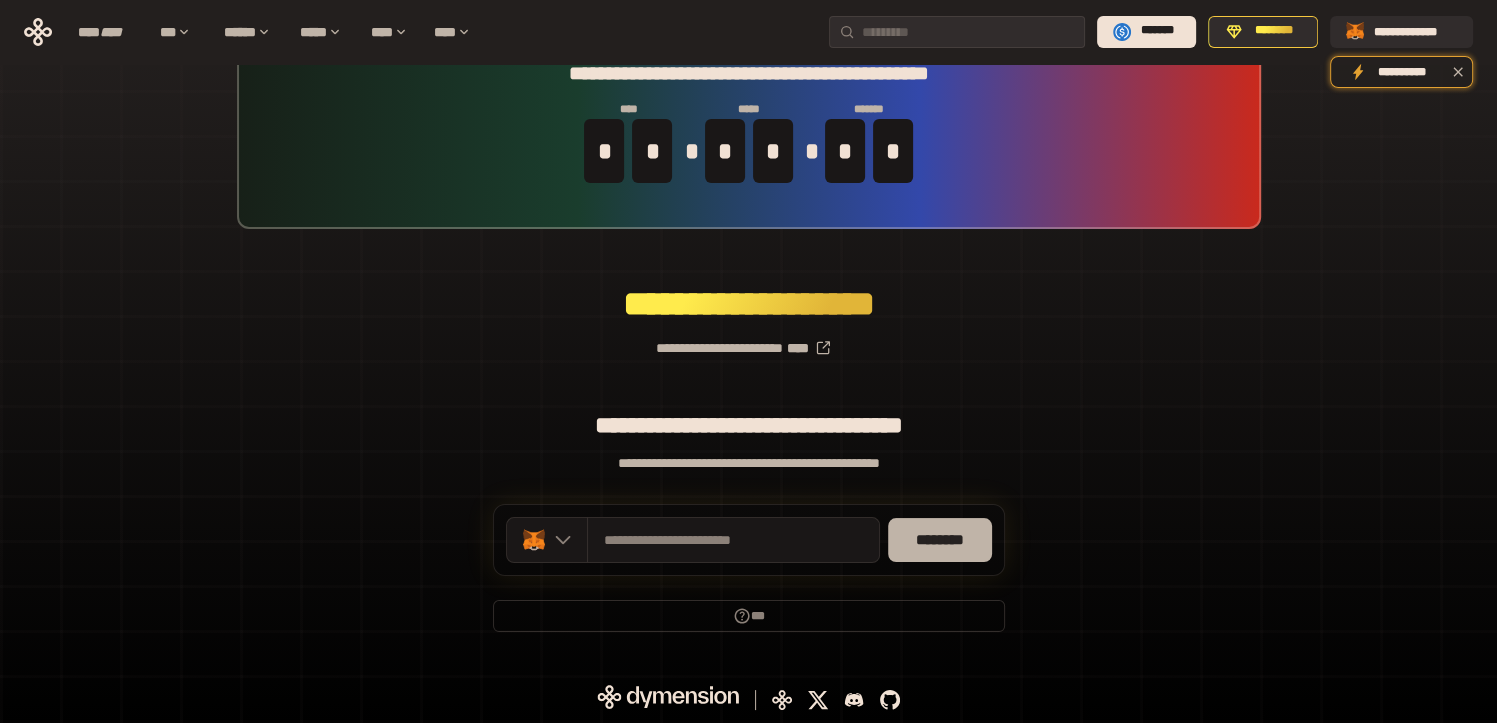 click on "********" at bounding box center (940, 540) 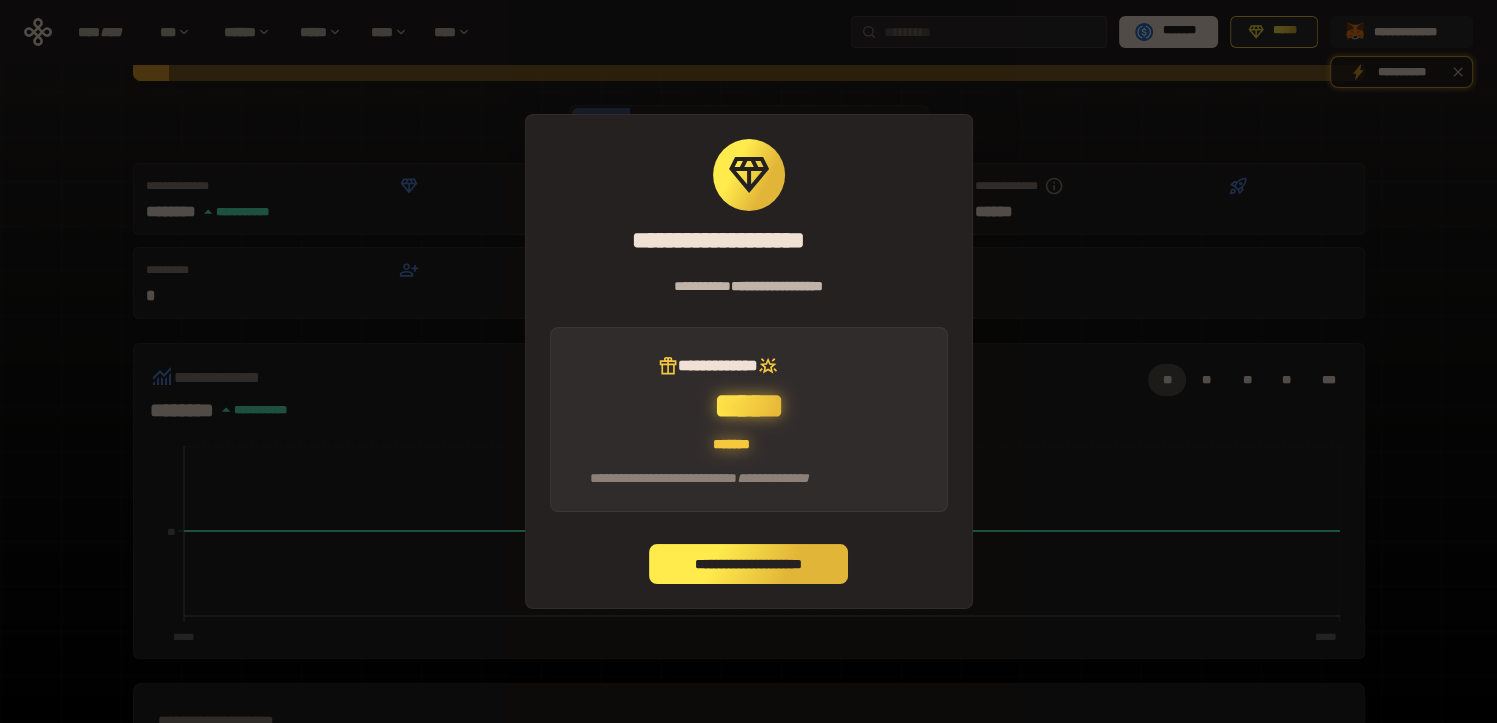 click on "**********" at bounding box center [749, 564] 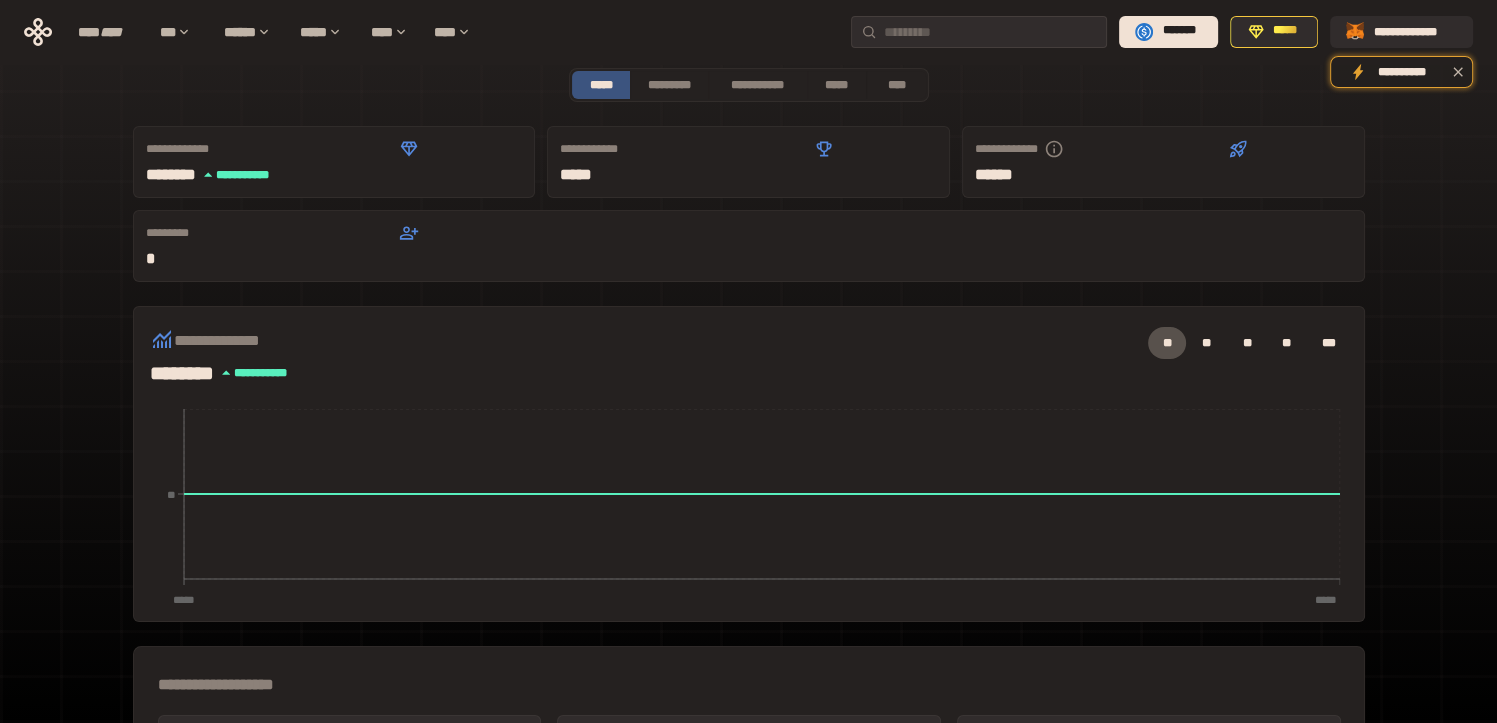 scroll, scrollTop: 0, scrollLeft: 0, axis: both 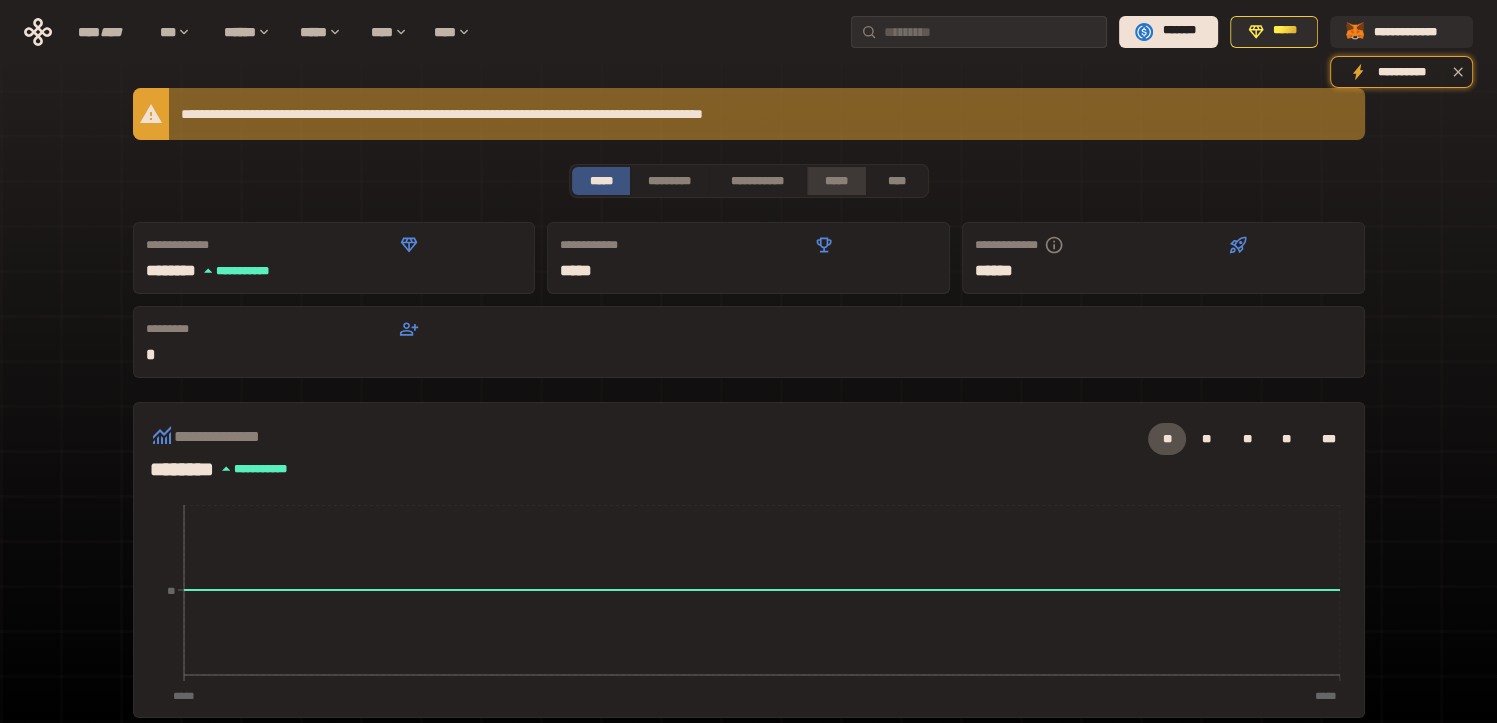 click on "*****" at bounding box center [837, 181] 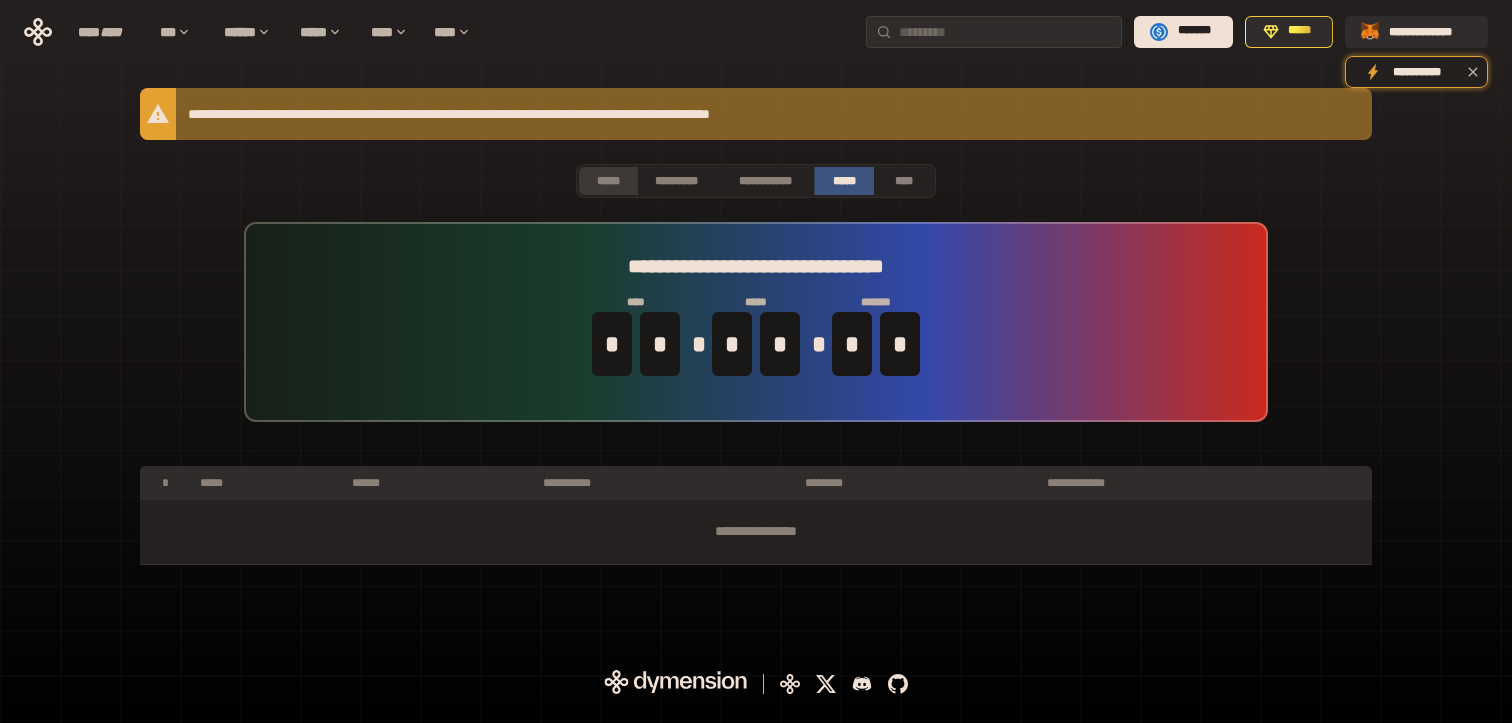 click on "*****" at bounding box center (608, 181) 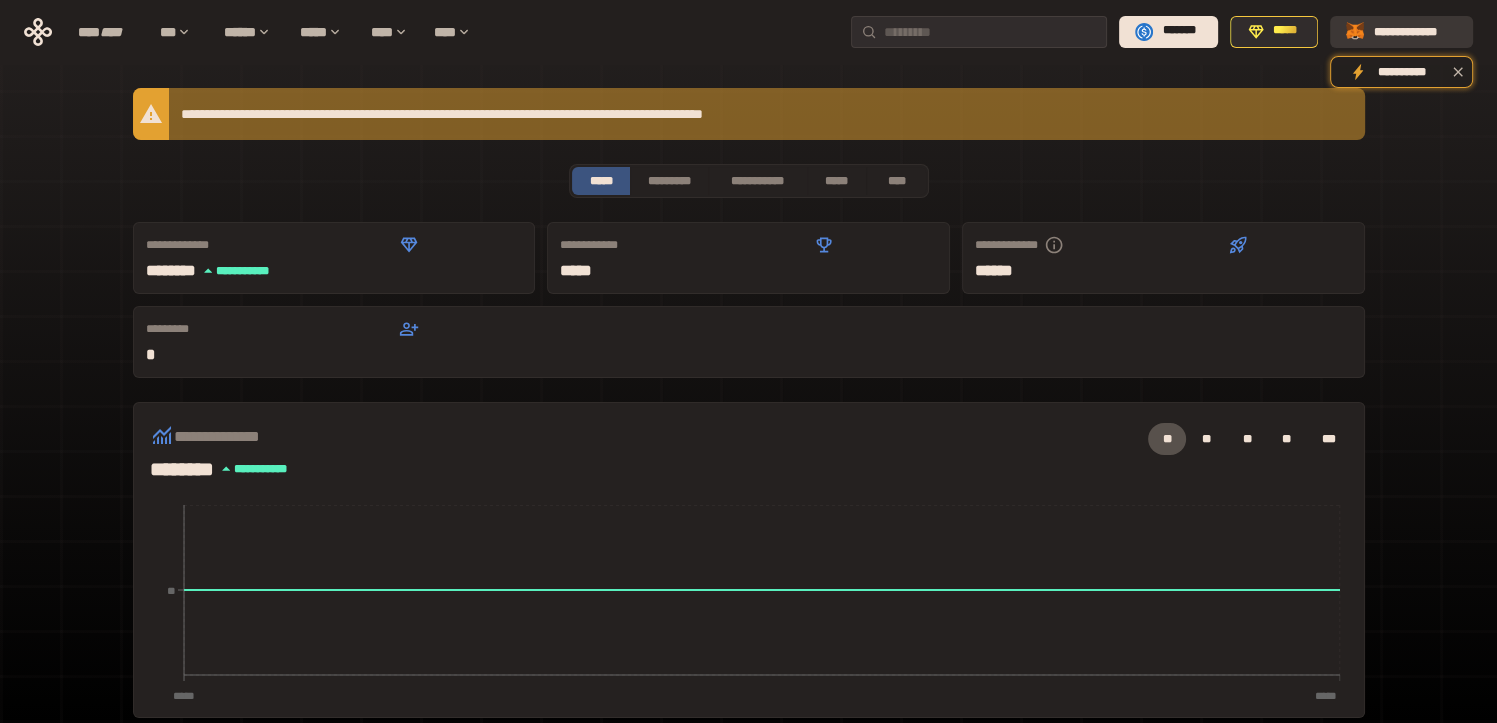 click on "**********" at bounding box center (1415, 31) 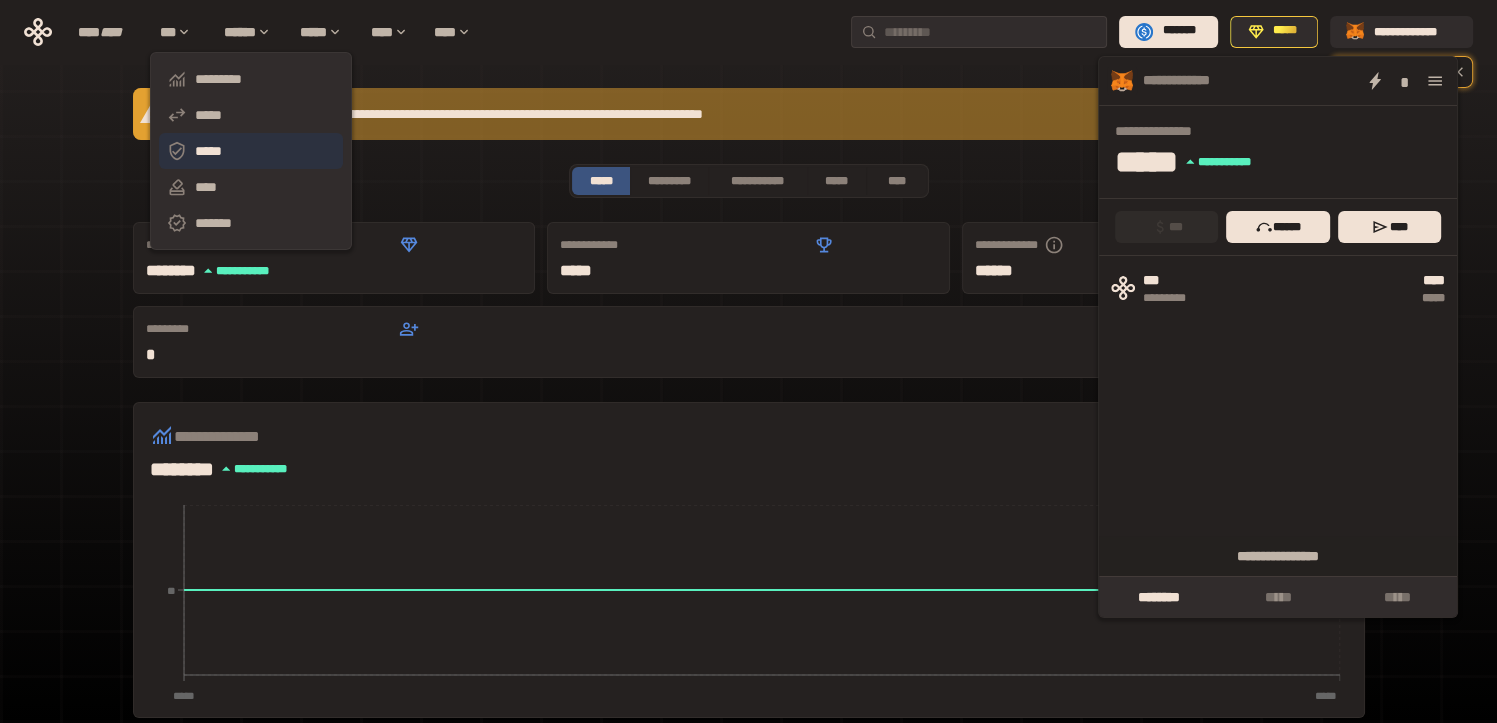 click on "*****" at bounding box center (251, 151) 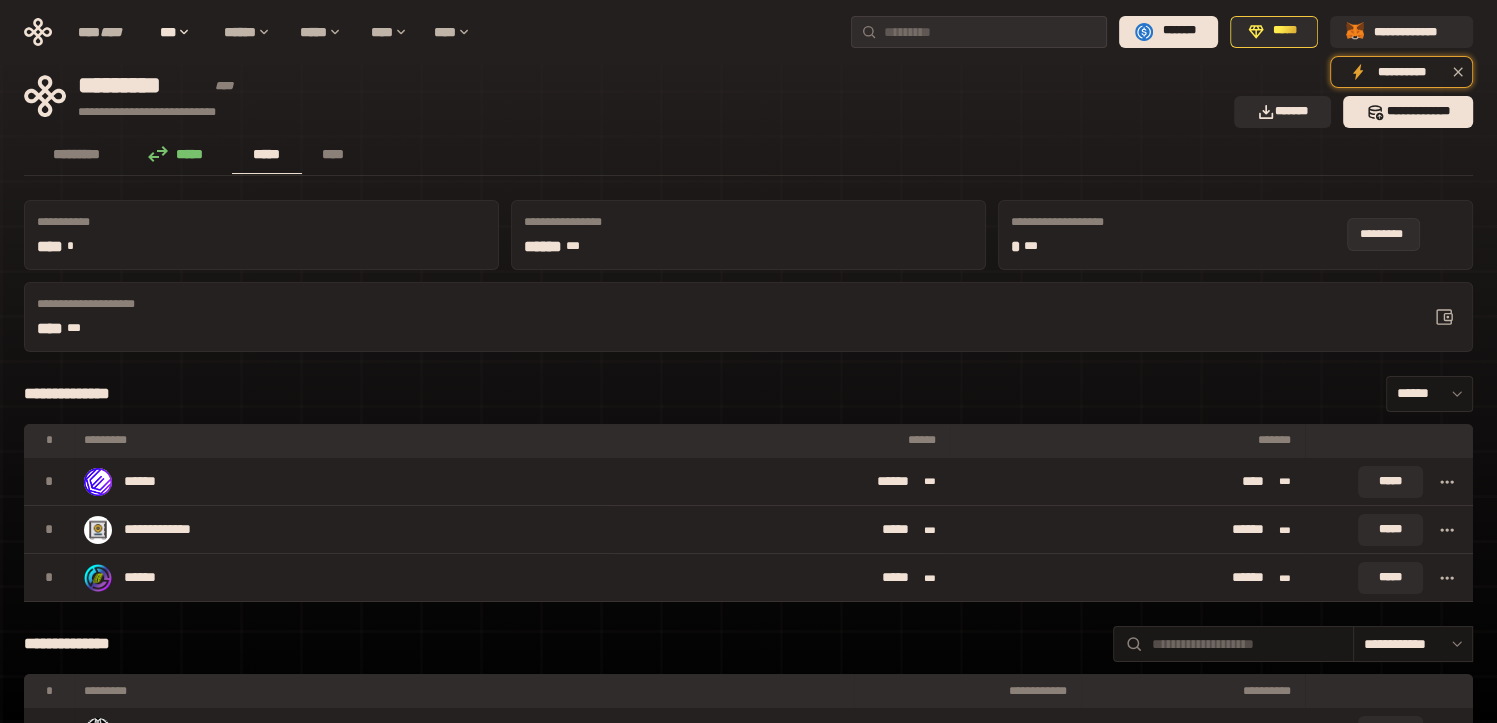 click 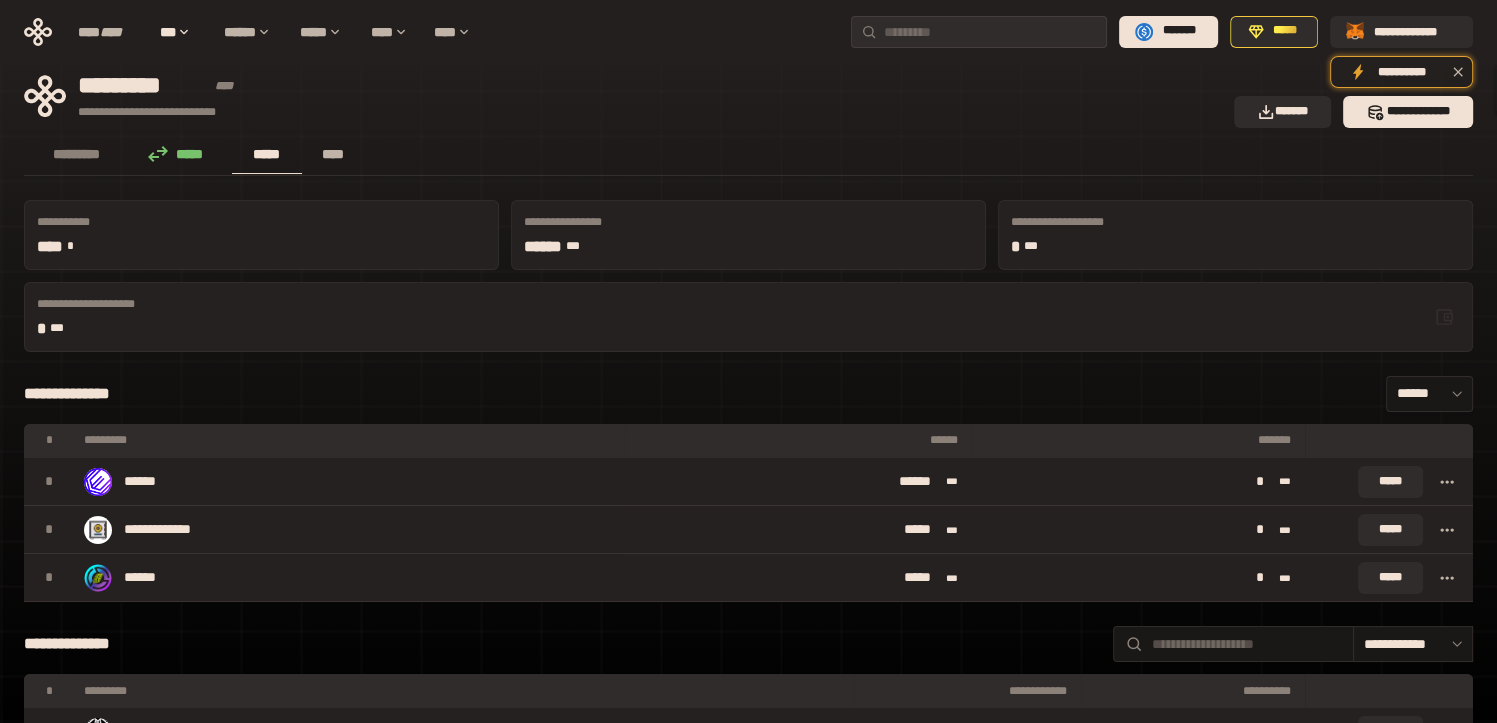 click on "****" at bounding box center (333, 154) 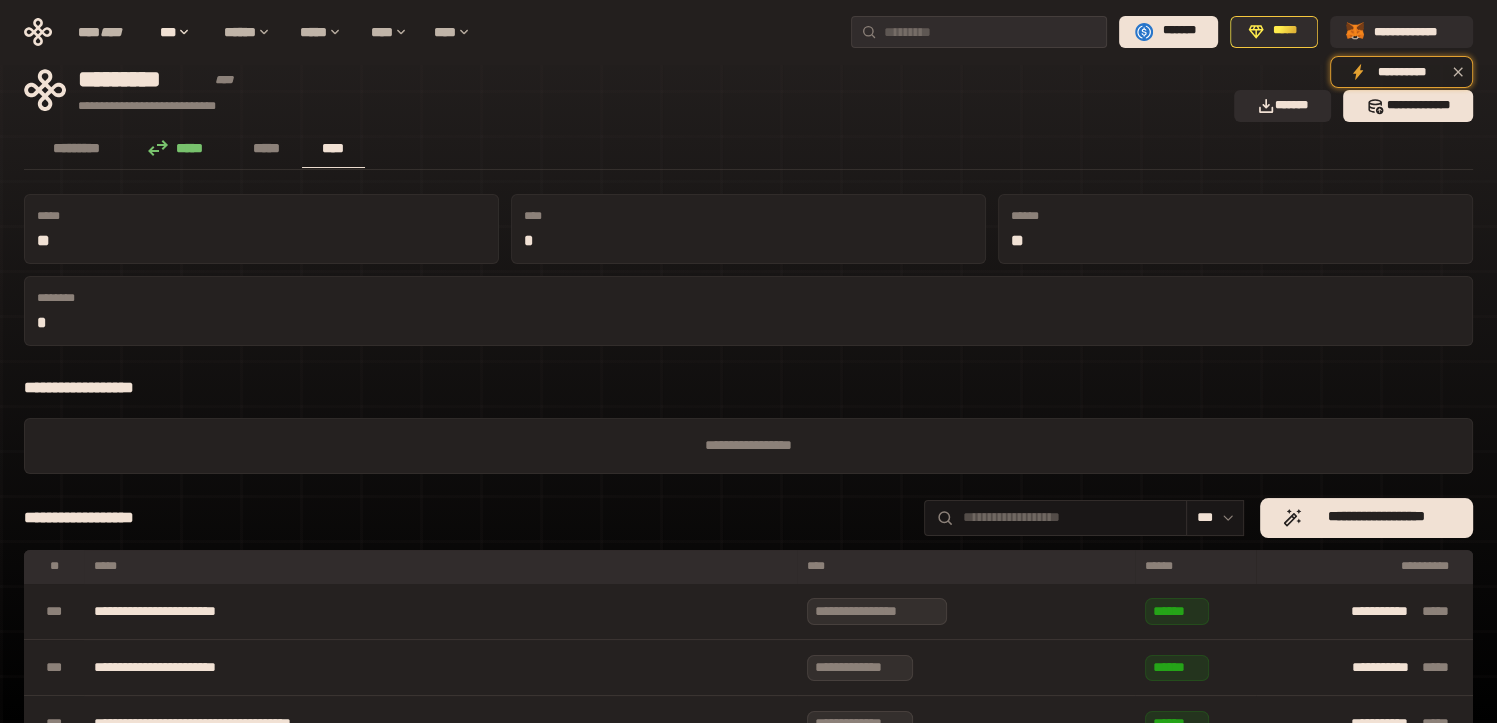 scroll, scrollTop: 0, scrollLeft: 0, axis: both 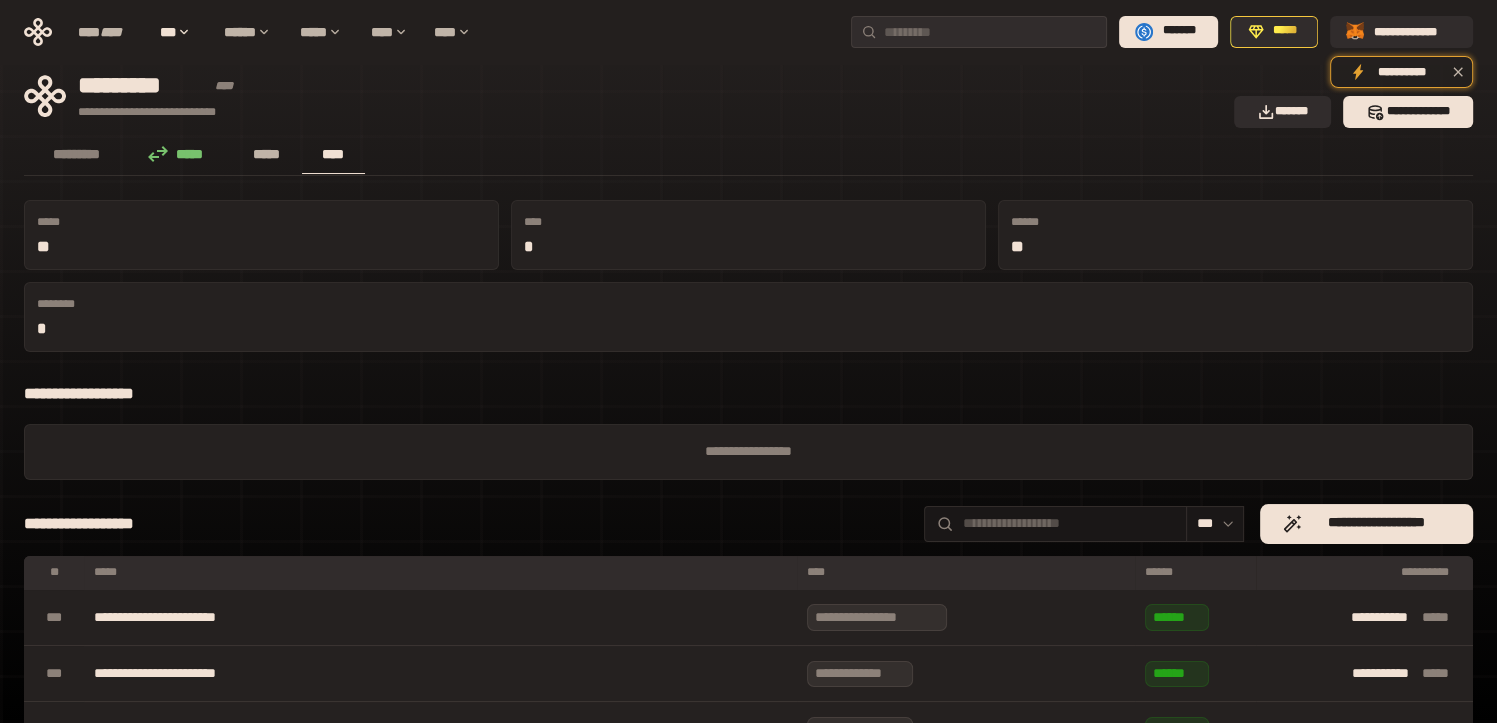 click on "*****" at bounding box center (267, 154) 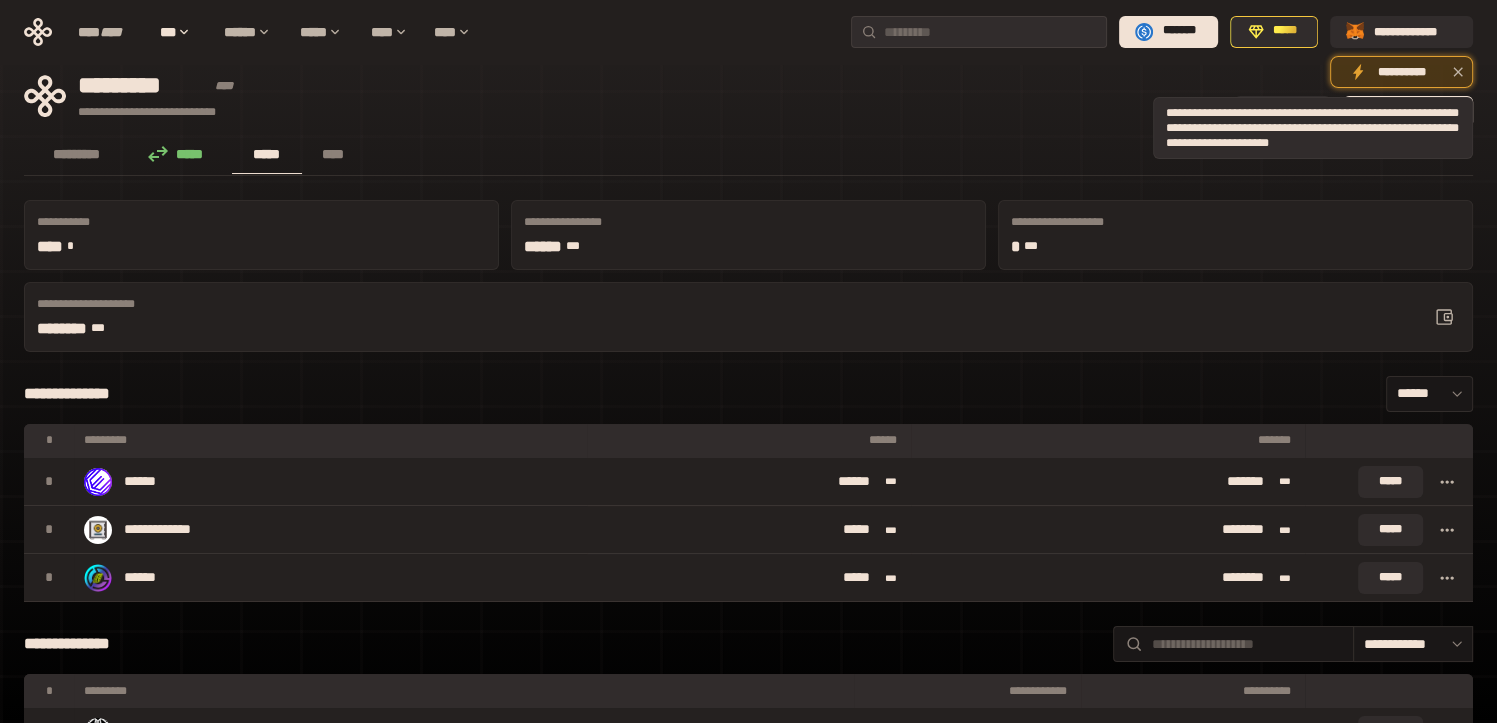 click 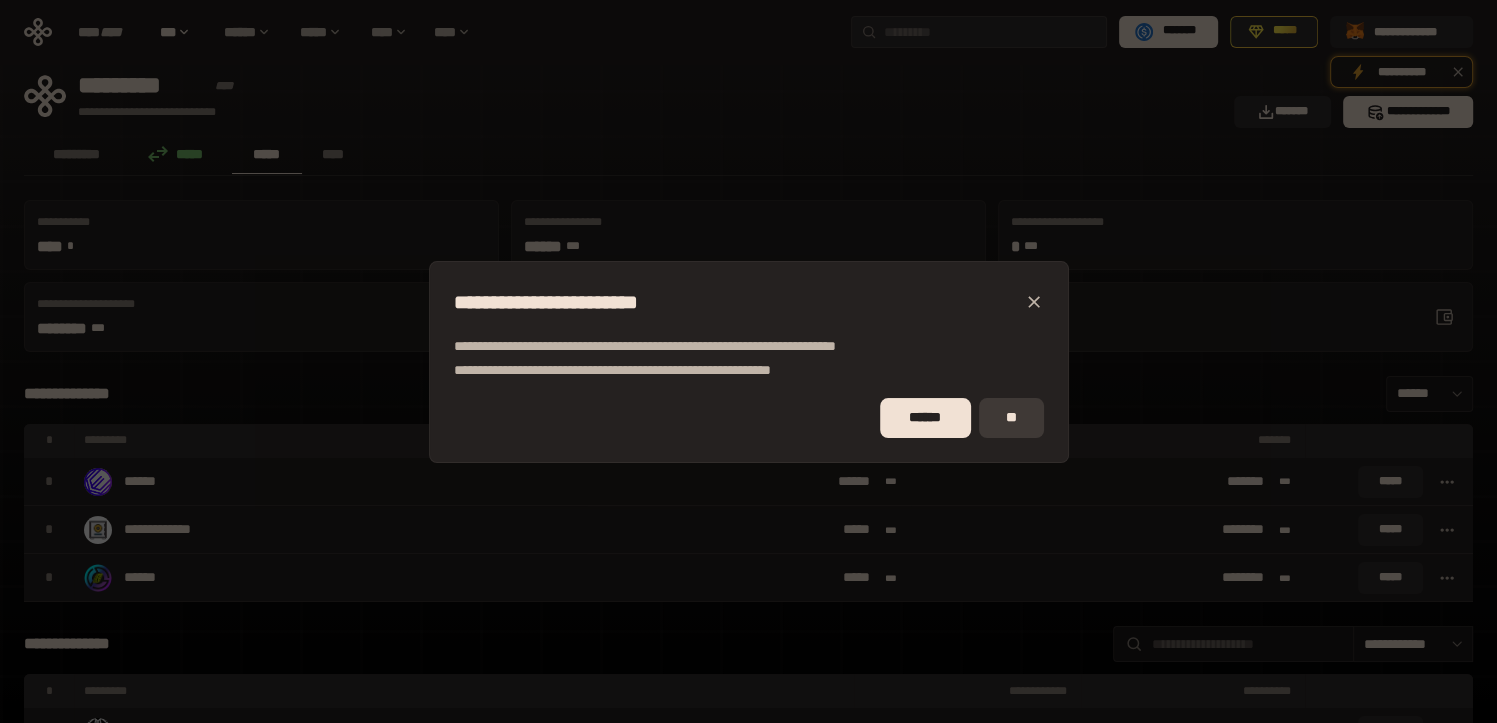 click on "**" at bounding box center [1011, 418] 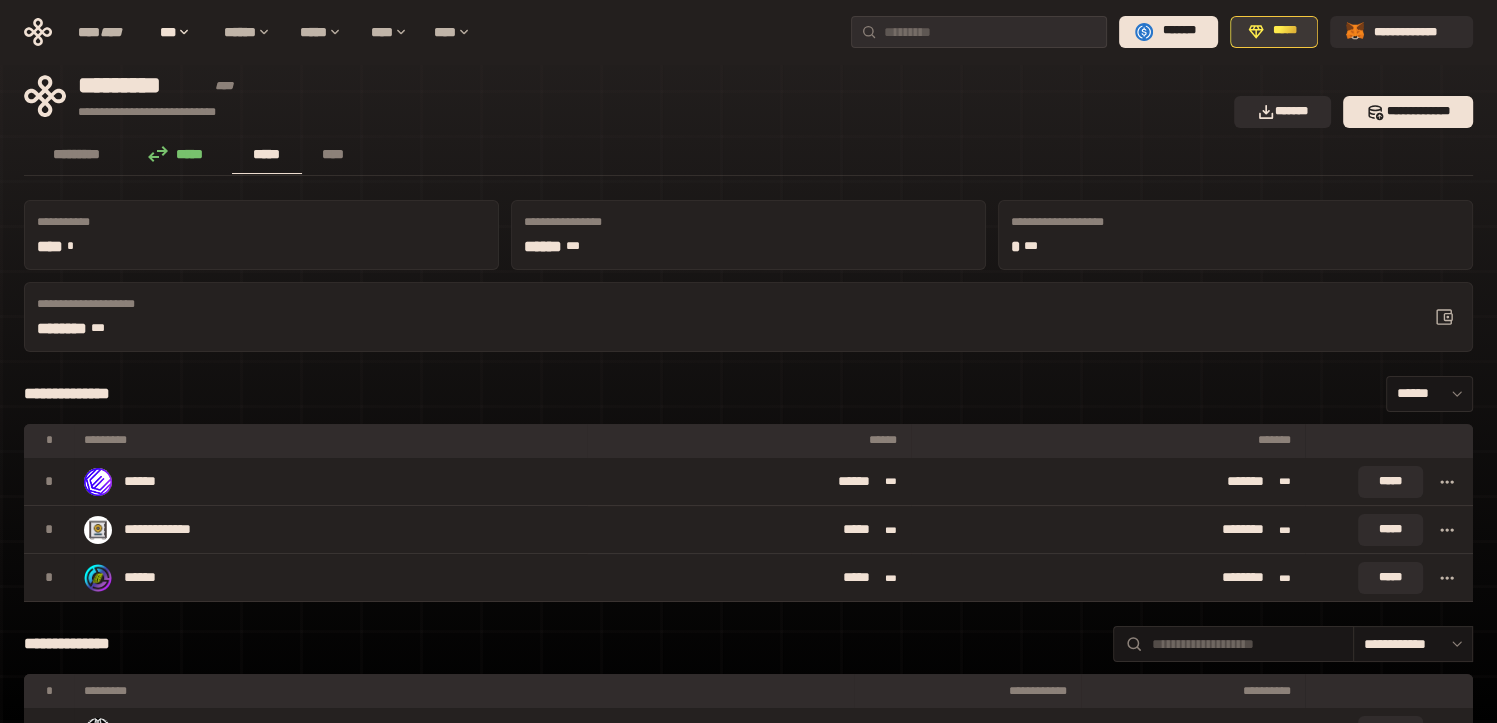 click on "*****" at bounding box center [1285, 31] 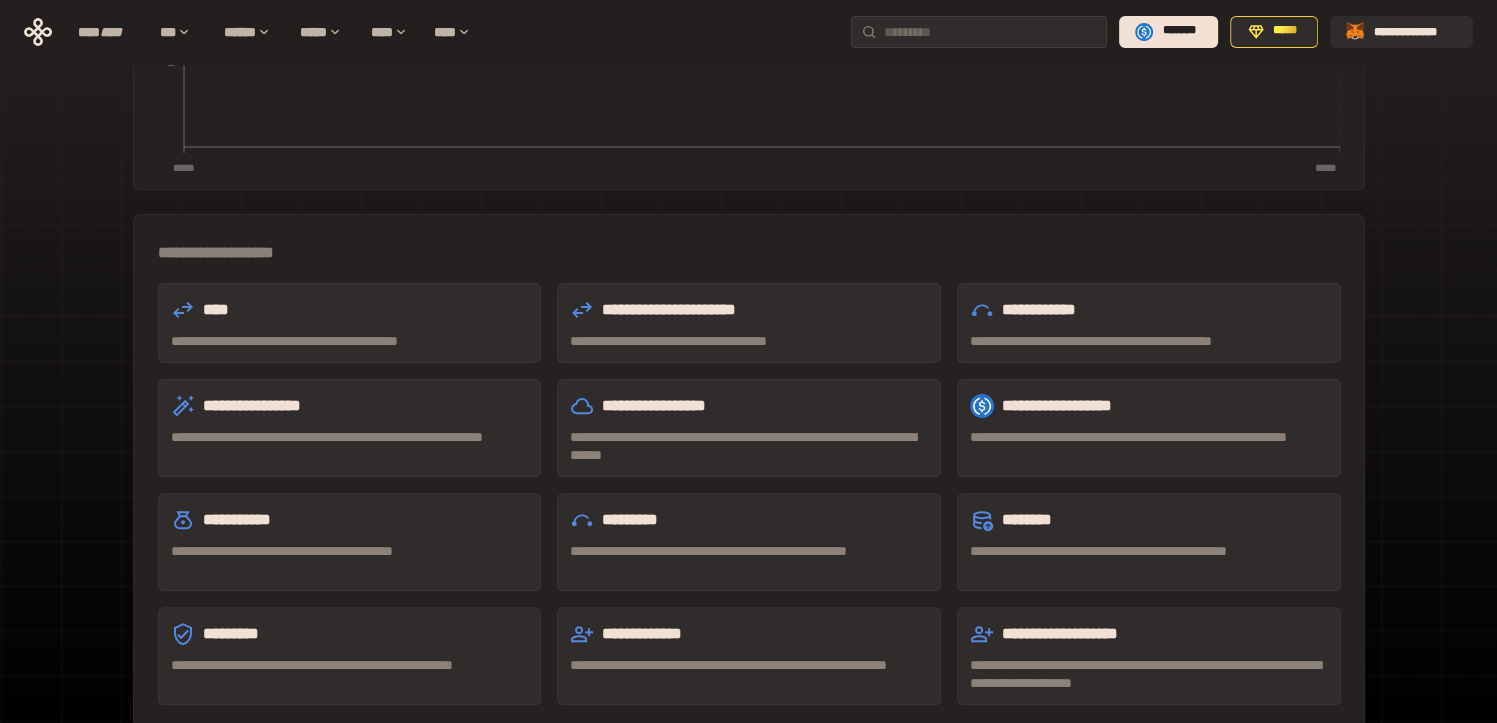 scroll, scrollTop: 531, scrollLeft: 0, axis: vertical 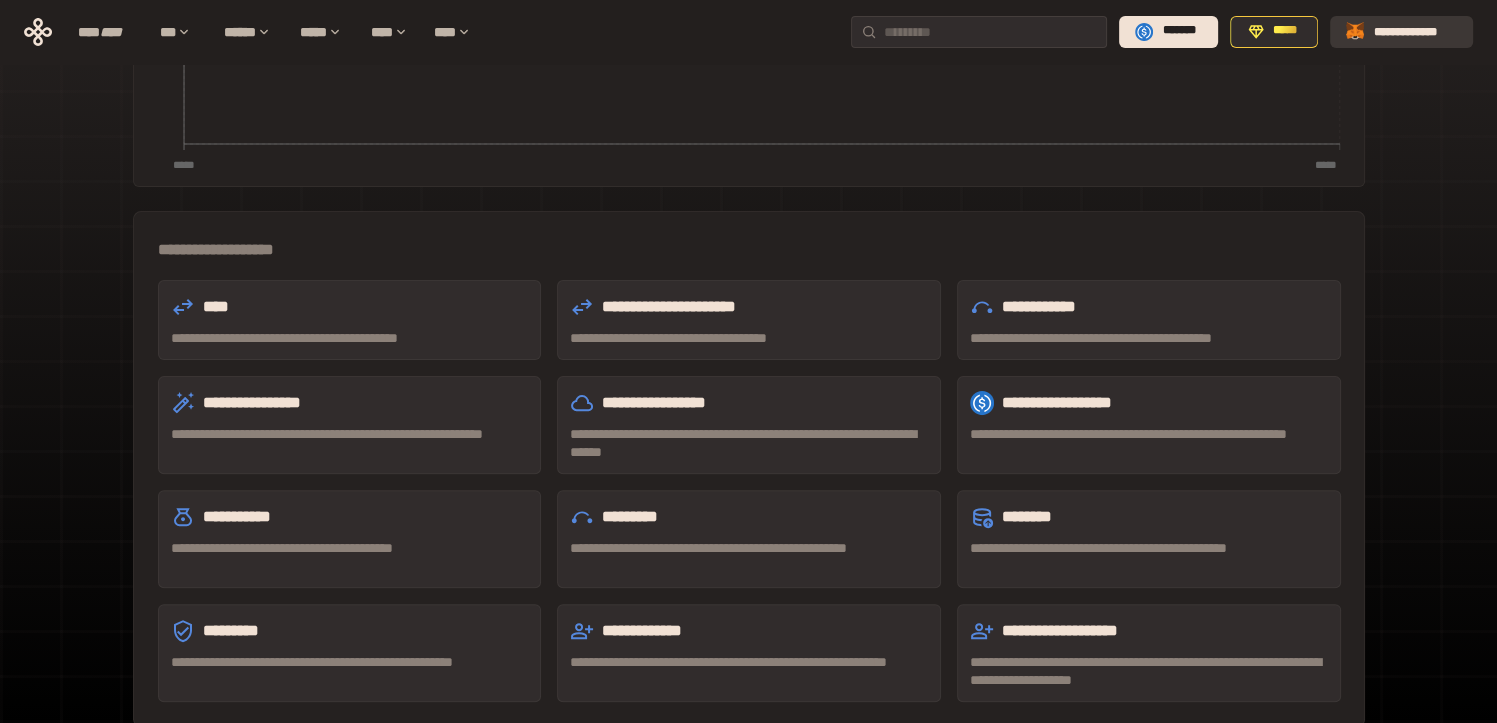 click on "**********" at bounding box center [1415, 31] 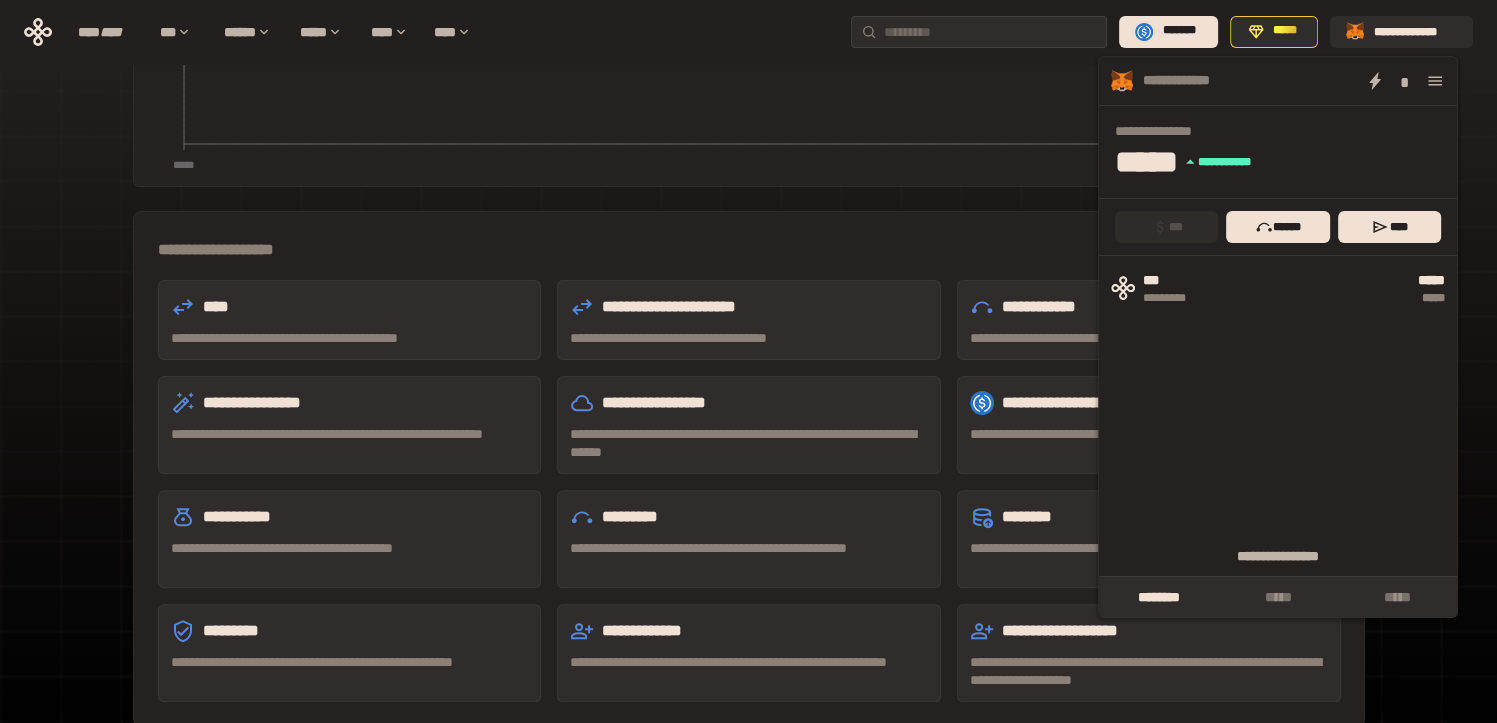 click 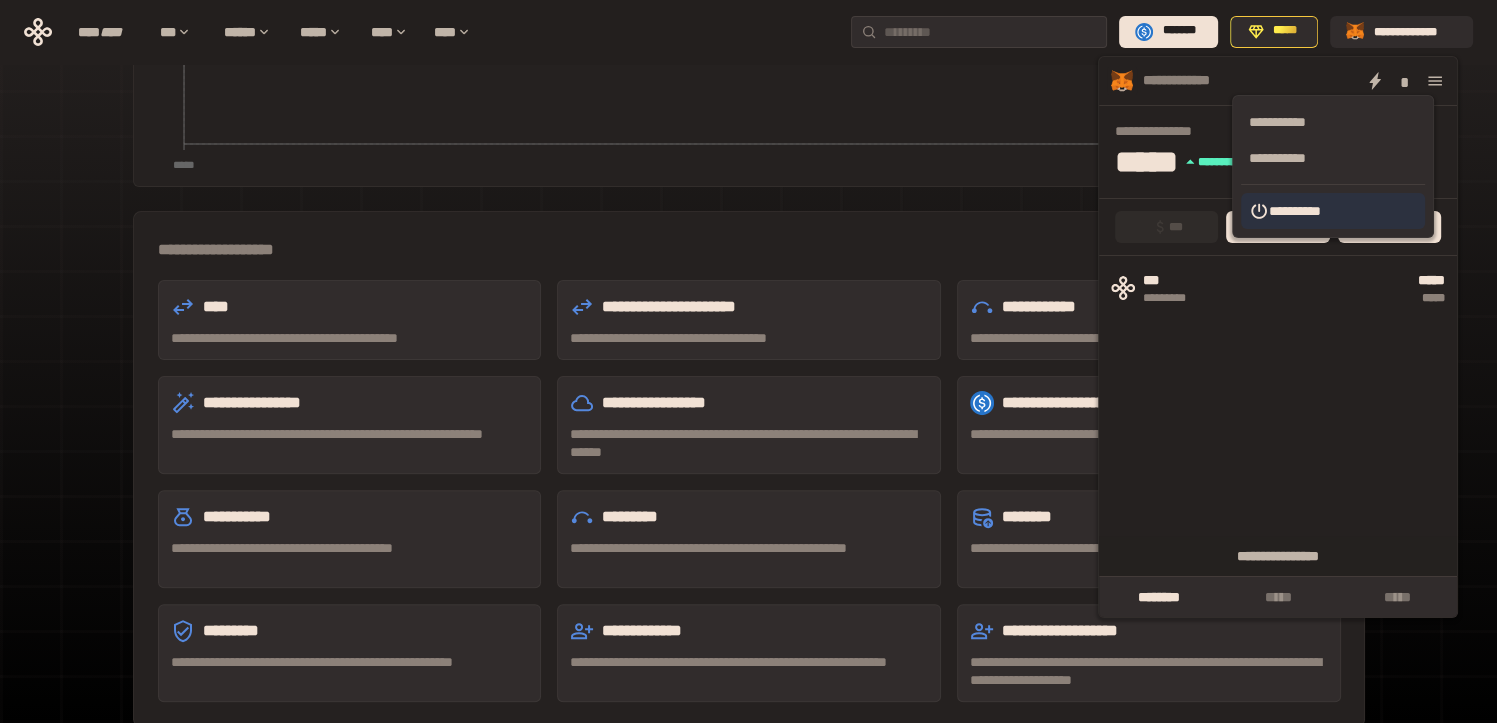 click on "**********" at bounding box center [1333, 211] 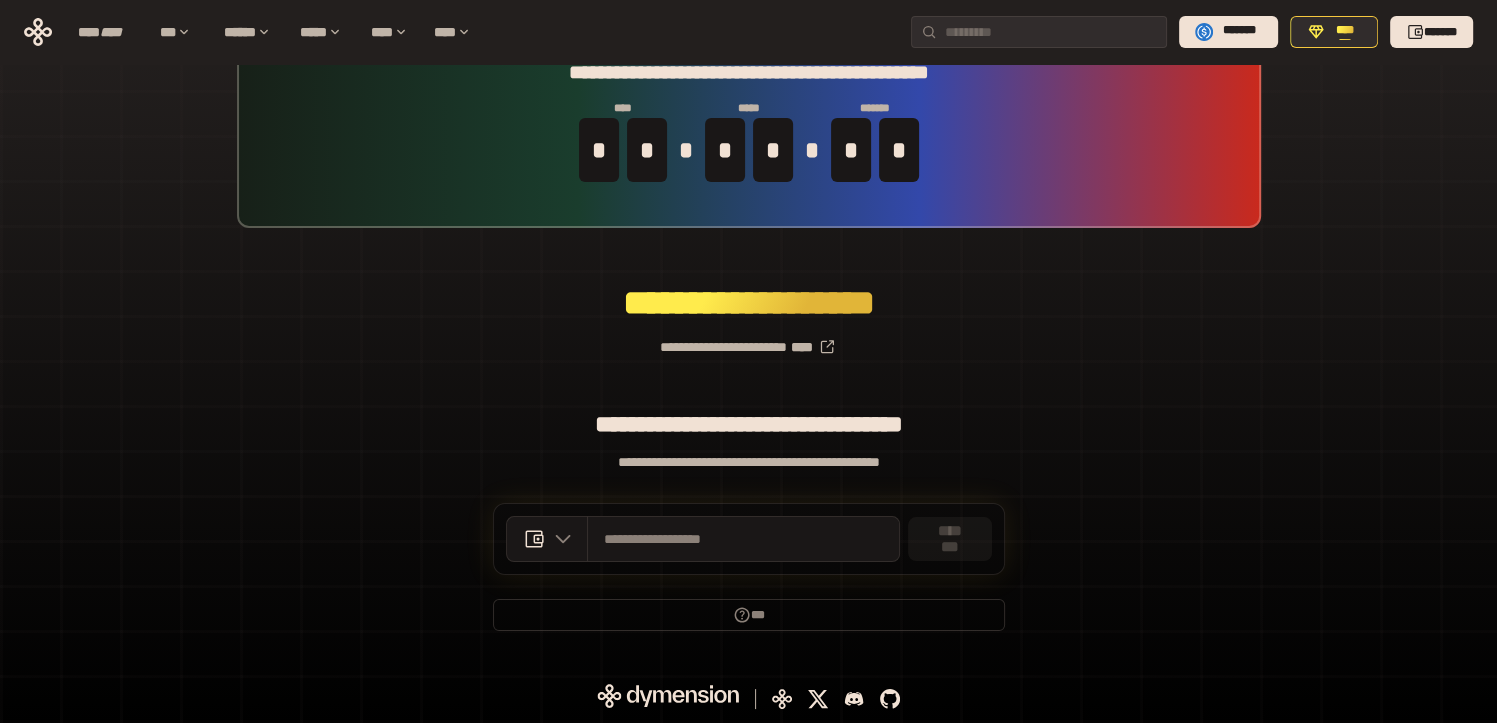 scroll, scrollTop: 59, scrollLeft: 0, axis: vertical 